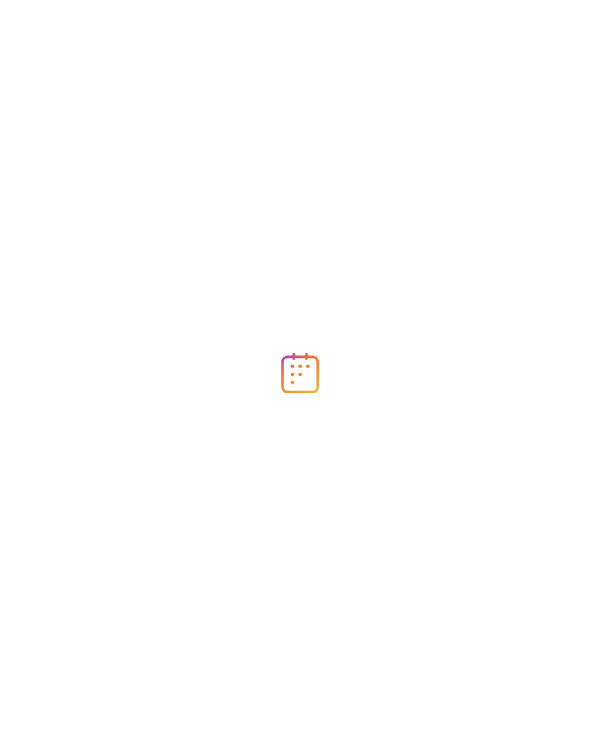 scroll, scrollTop: 0, scrollLeft: 0, axis: both 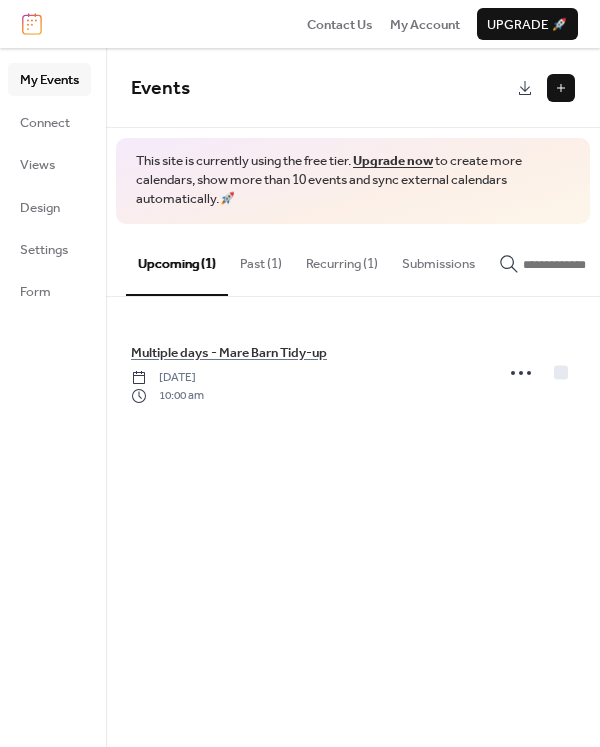 click on "Recurring  (1)" at bounding box center [342, 259] 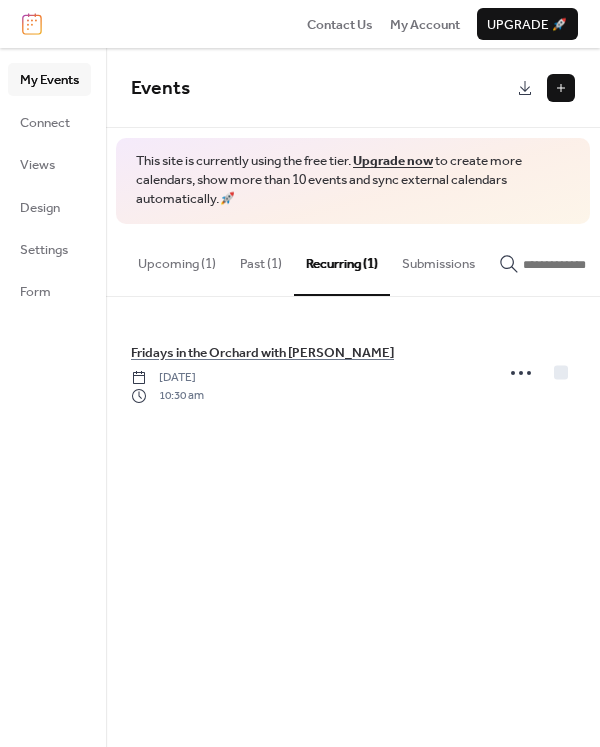 click on "Upcoming  (1)" at bounding box center [177, 259] 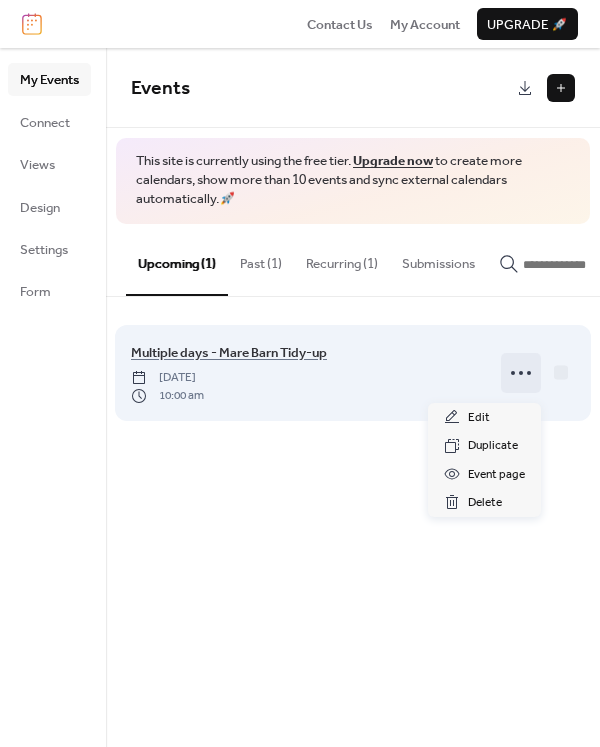 click 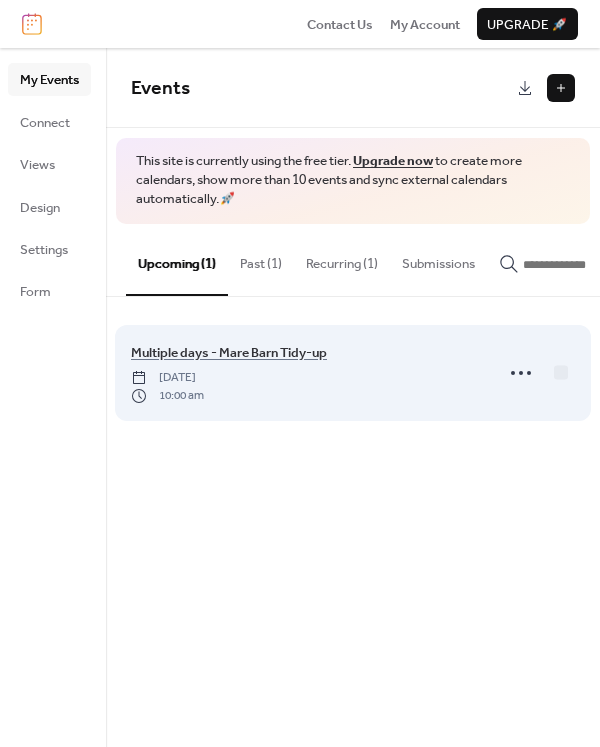 click on "Multiple days - Mare Barn Tidy-up Monday, July 7, 2025 10:00 am" at bounding box center [353, 373] 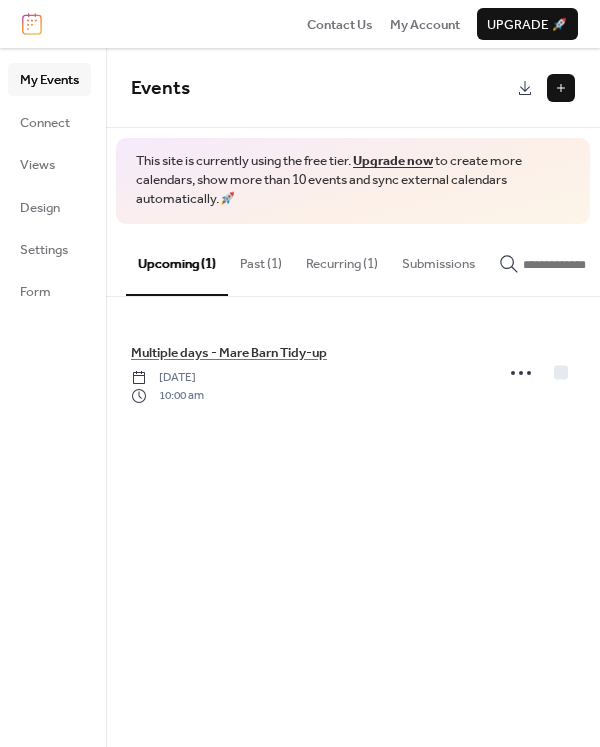 click at bounding box center [561, 88] 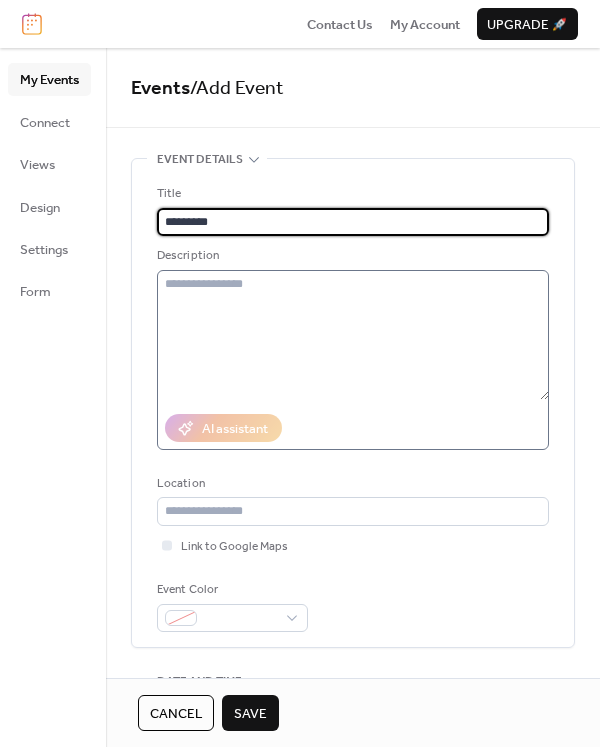 type on "*********" 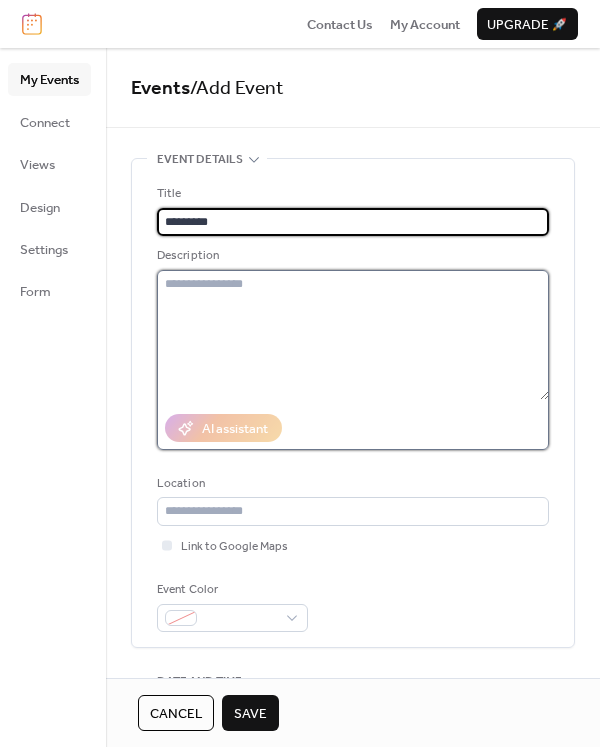 click at bounding box center (353, 335) 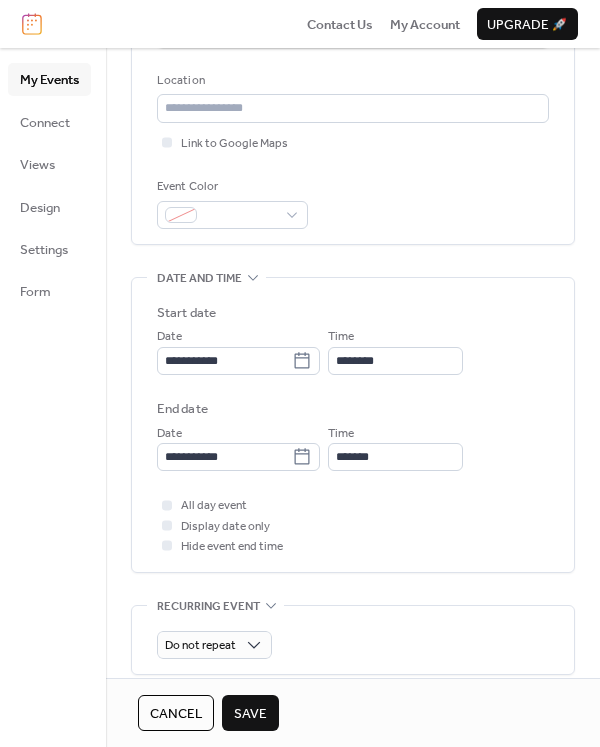 scroll, scrollTop: 568, scrollLeft: 0, axis: vertical 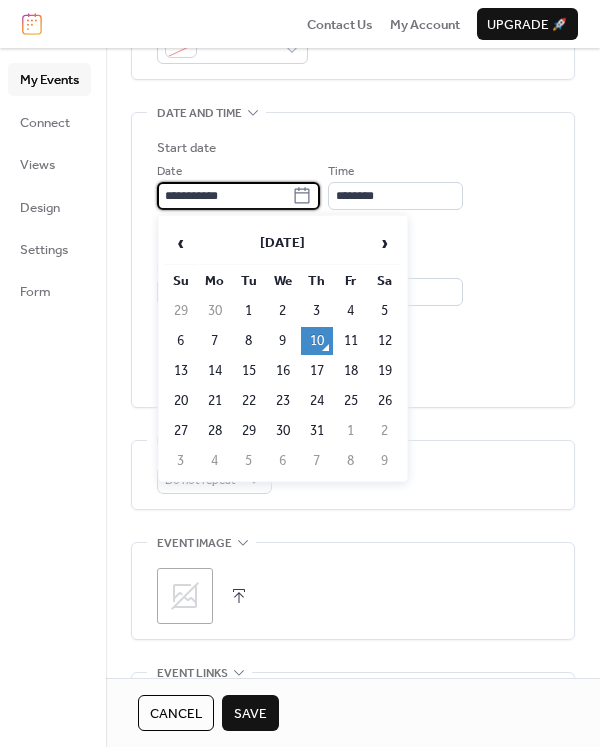 click on "**********" at bounding box center (224, 196) 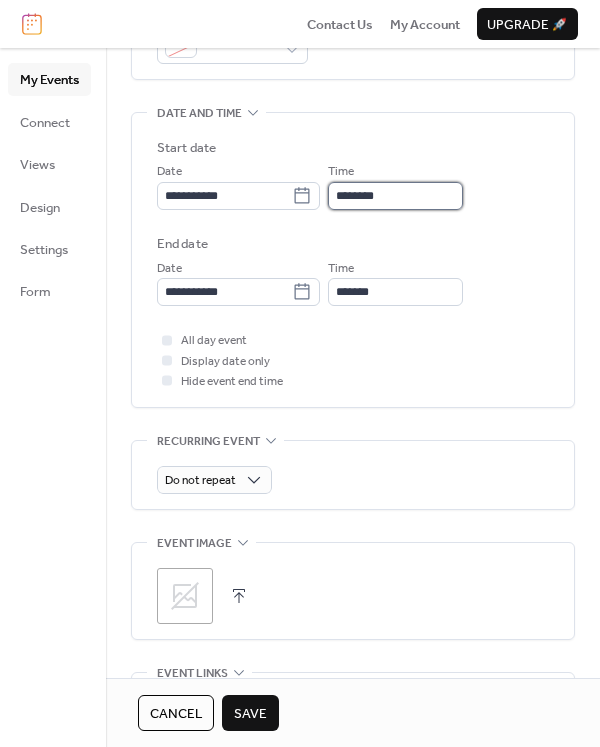 click on "********" at bounding box center (395, 196) 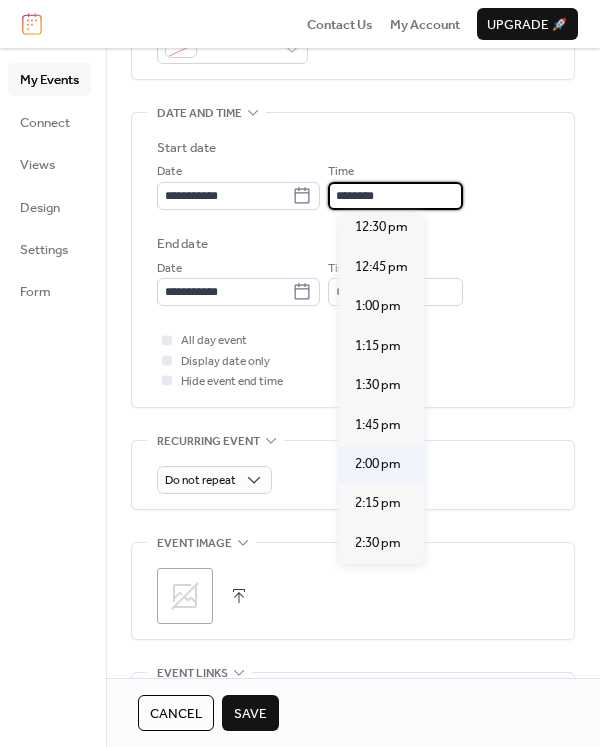 scroll, scrollTop: 2242, scrollLeft: 0, axis: vertical 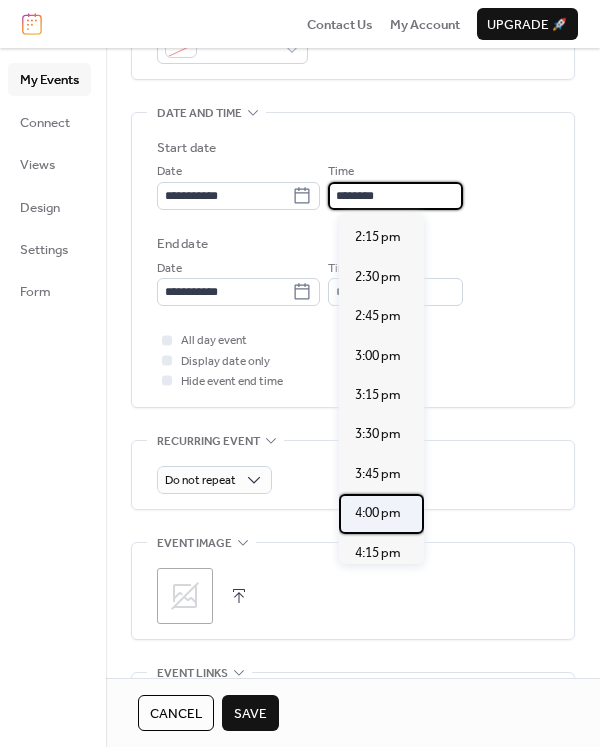click on "4:00 pm" at bounding box center (378, 513) 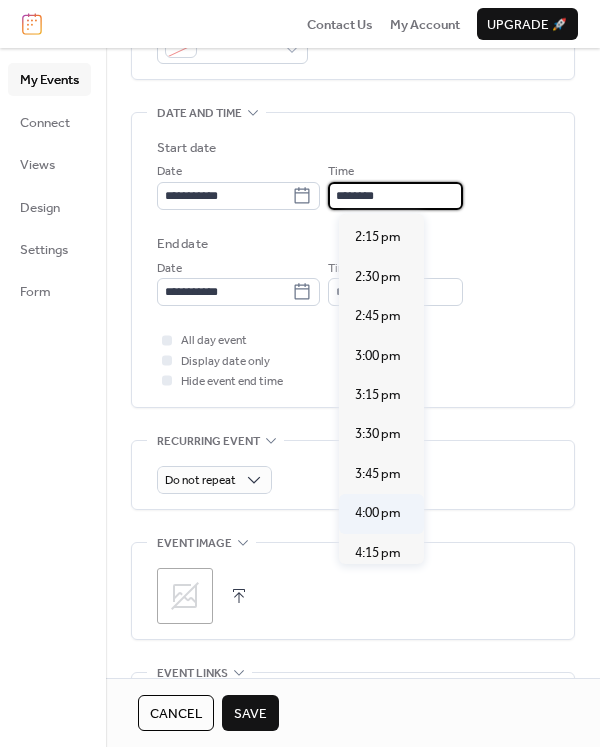 type on "*******" 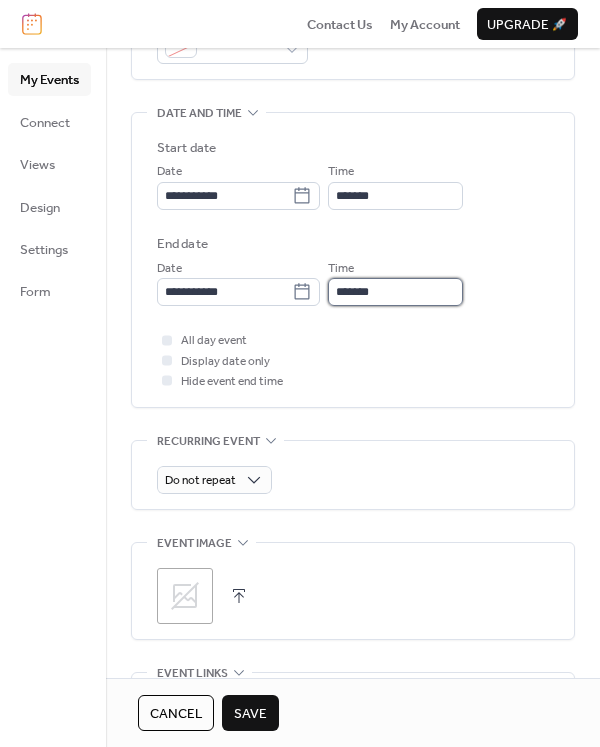 click on "*******" at bounding box center [395, 292] 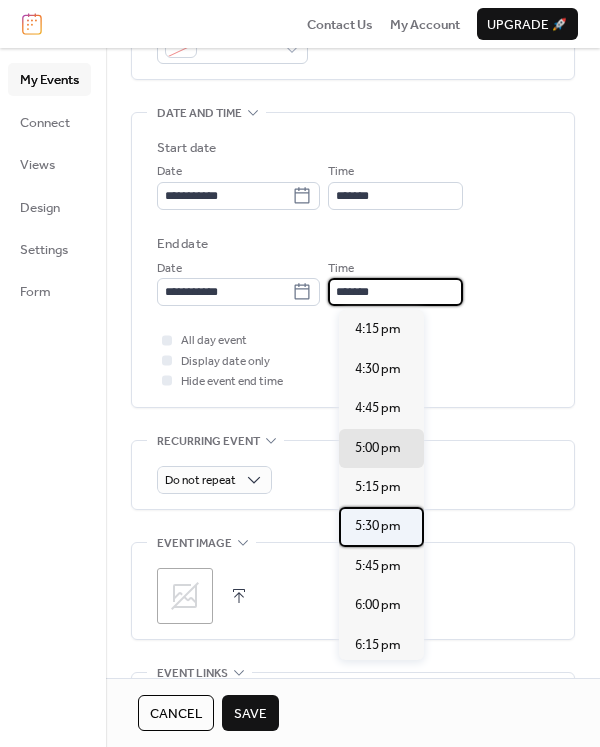 click on "5:30 pm" at bounding box center (378, 526) 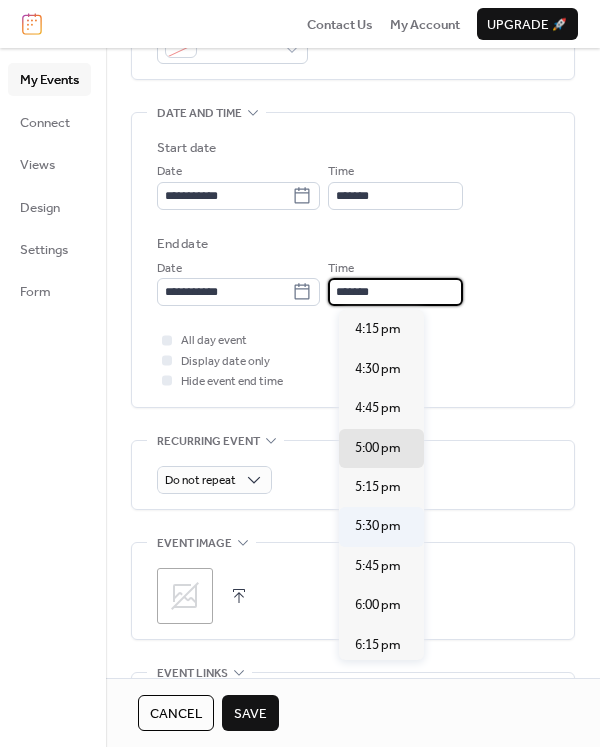 type on "*******" 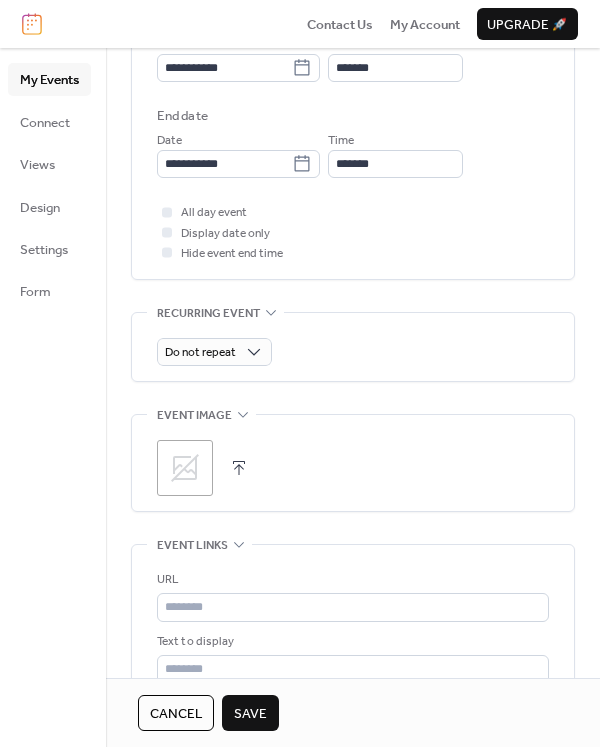 scroll, scrollTop: 71, scrollLeft: 0, axis: vertical 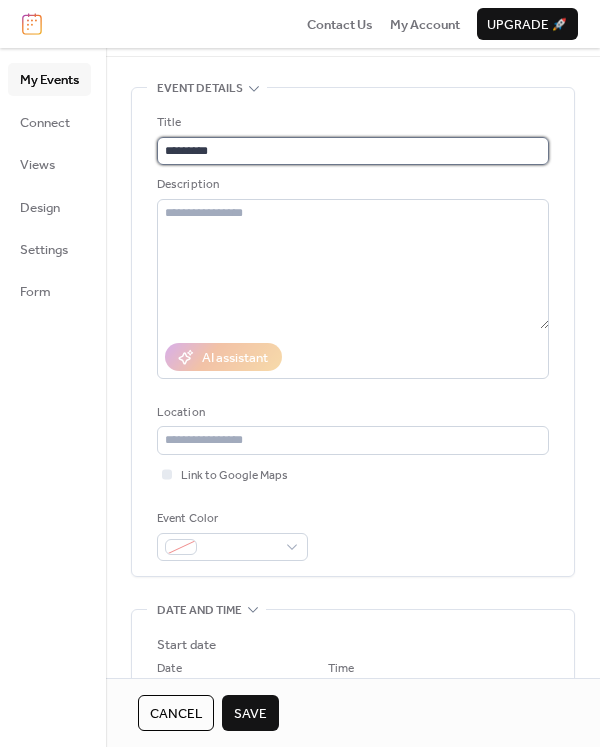 click on "*********" at bounding box center (353, 151) 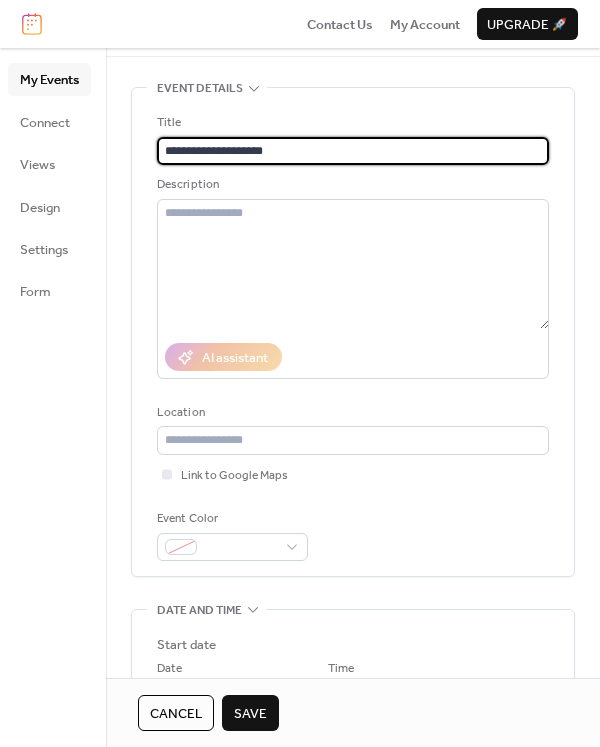 click on "**********" at bounding box center (353, 151) 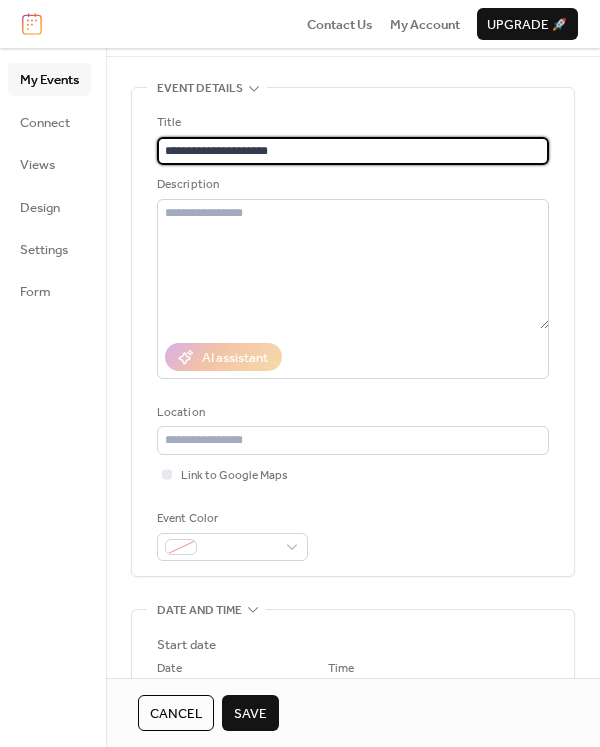 type on "**********" 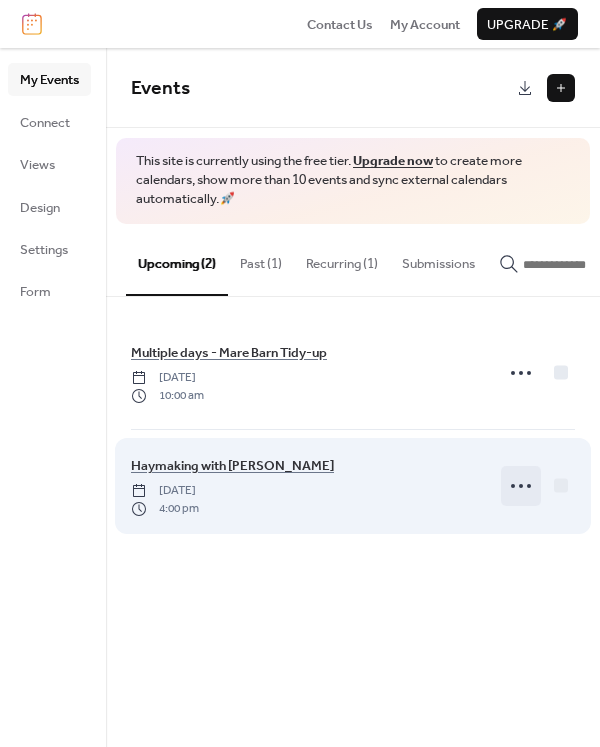 click 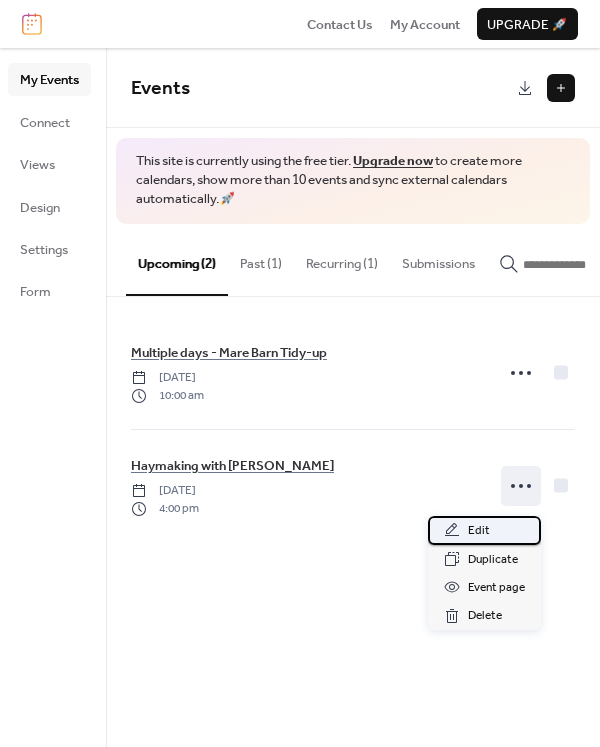 click on "Edit" at bounding box center (479, 531) 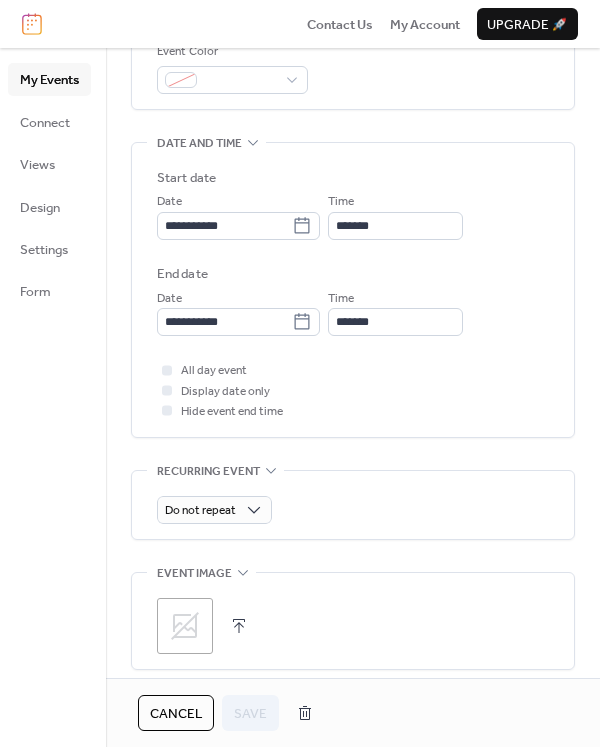 scroll, scrollTop: 548, scrollLeft: 0, axis: vertical 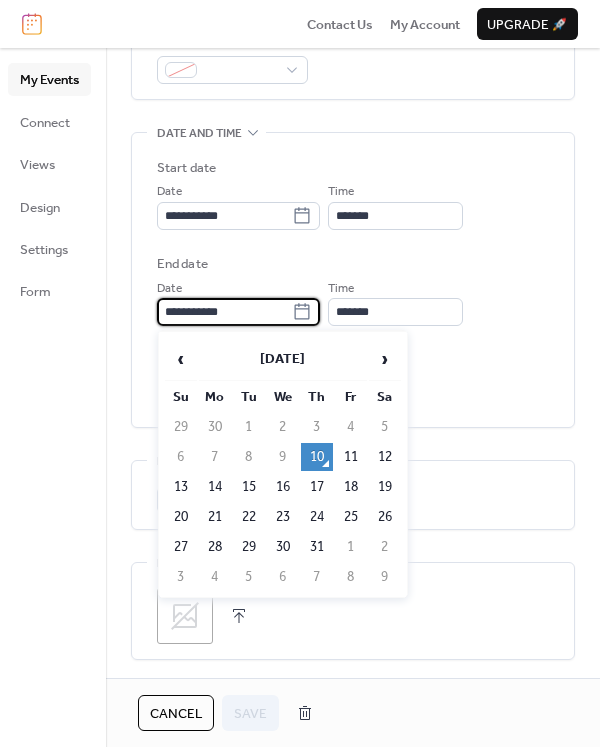 click on "**********" at bounding box center [224, 312] 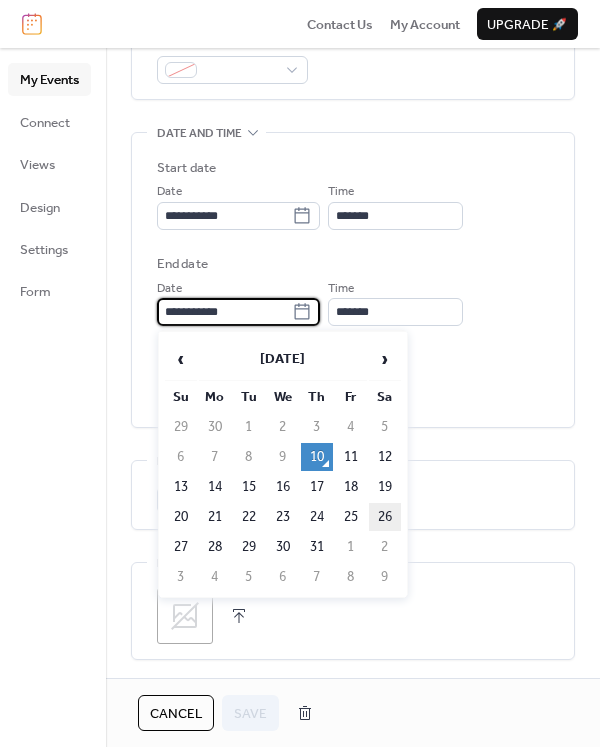 click on "26" at bounding box center (385, 517) 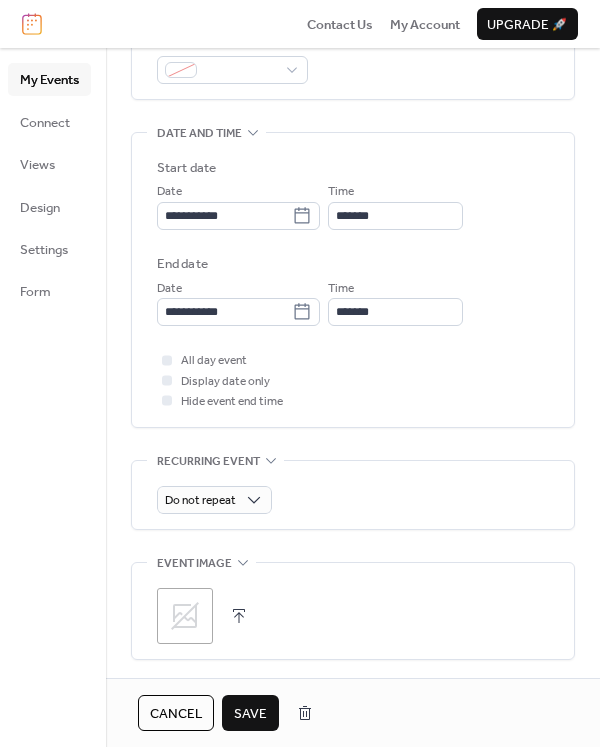 click on "Save" at bounding box center (250, 714) 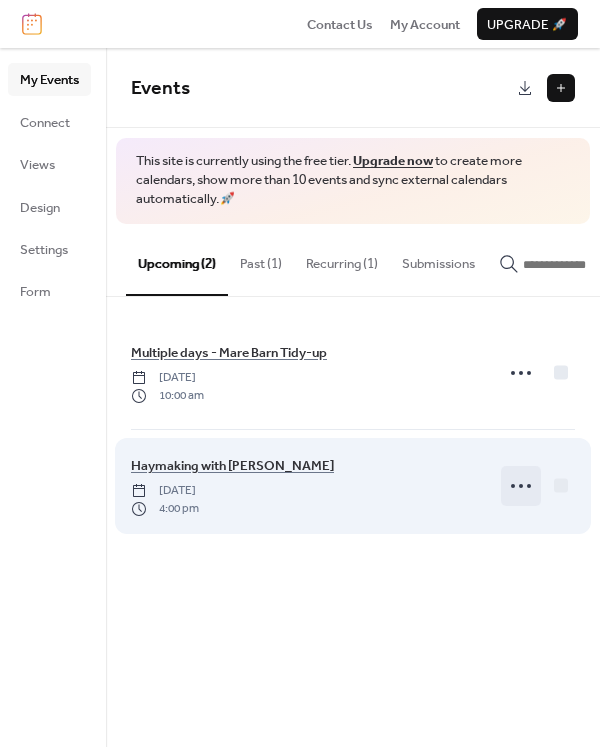 click 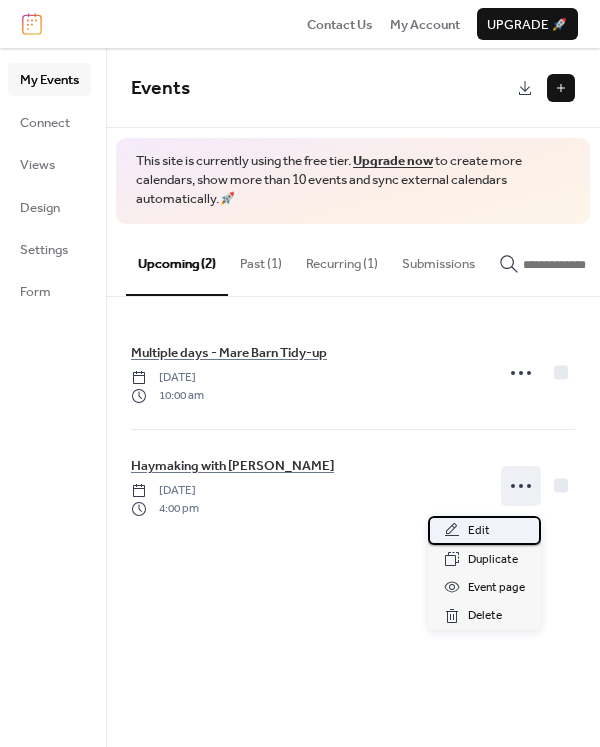 click on "Edit" at bounding box center (484, 530) 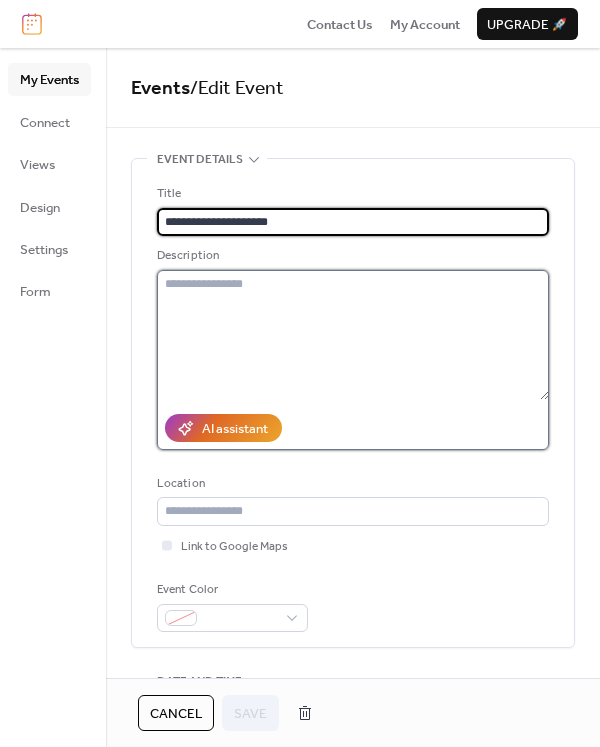 click at bounding box center (353, 335) 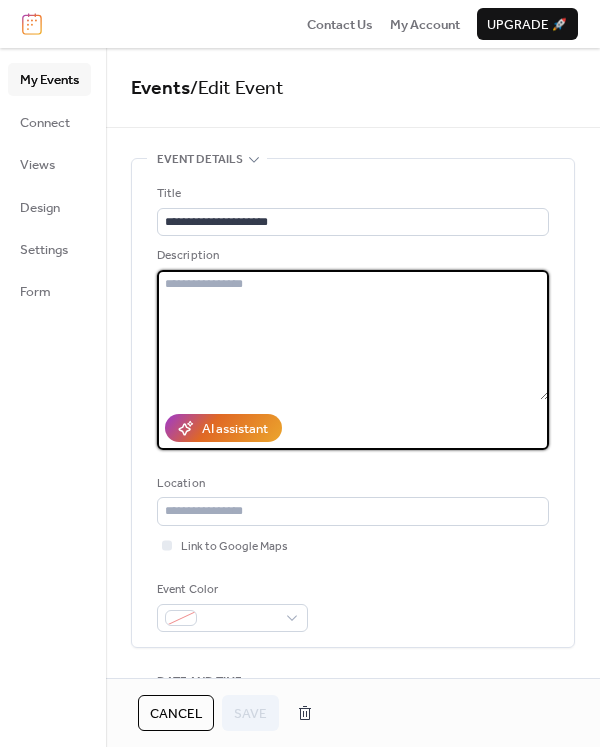 paste on "**********" 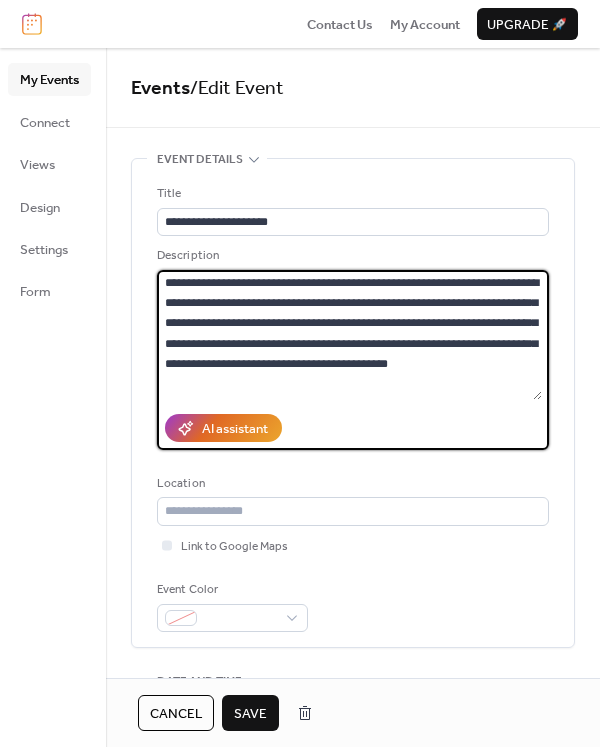 scroll, scrollTop: 0, scrollLeft: 0, axis: both 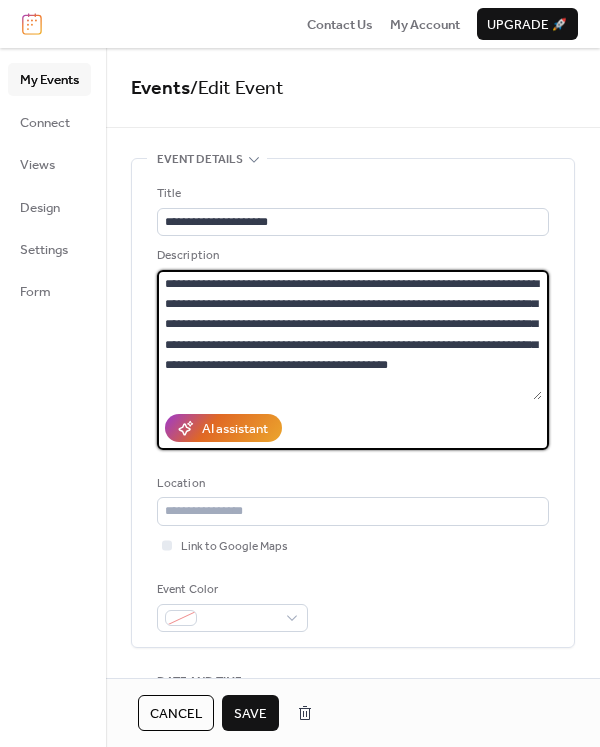 click on "**********" at bounding box center [349, 335] 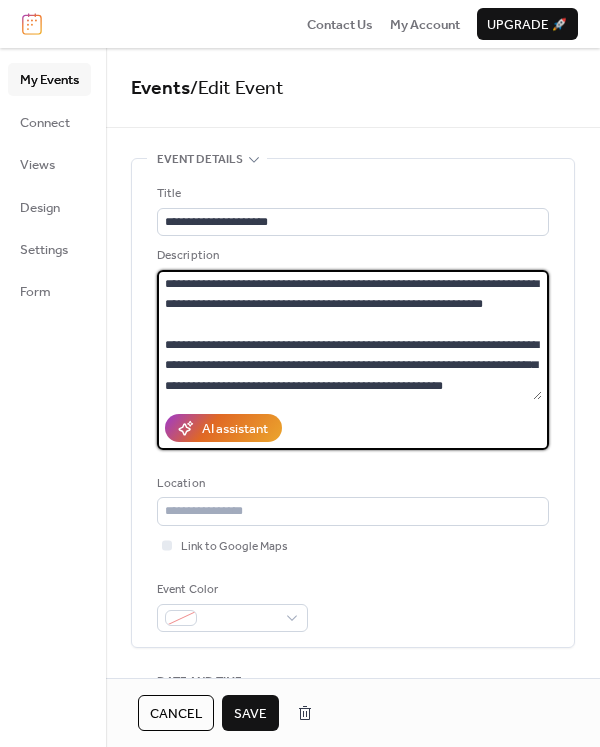 type on "**********" 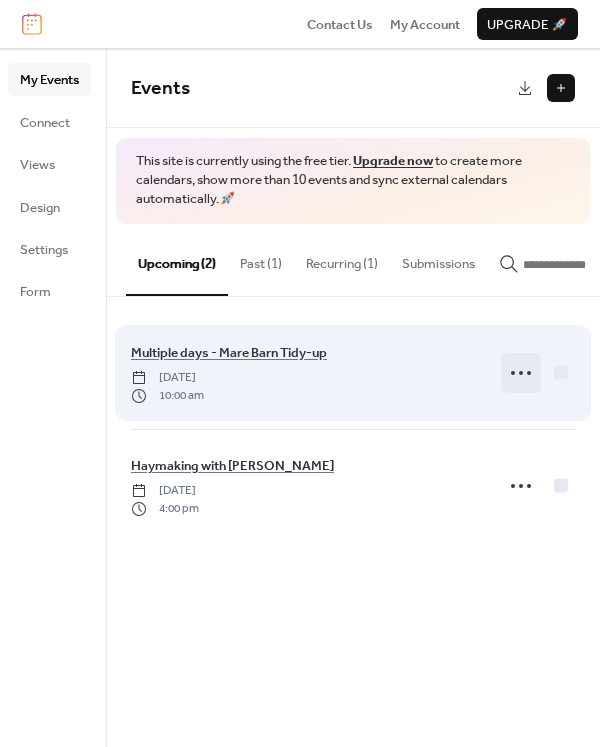 click 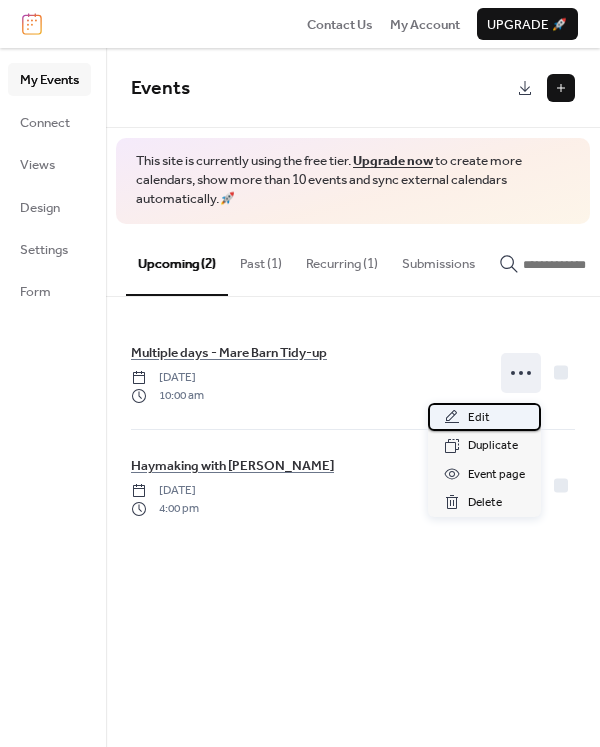 click on "Edit" at bounding box center (484, 417) 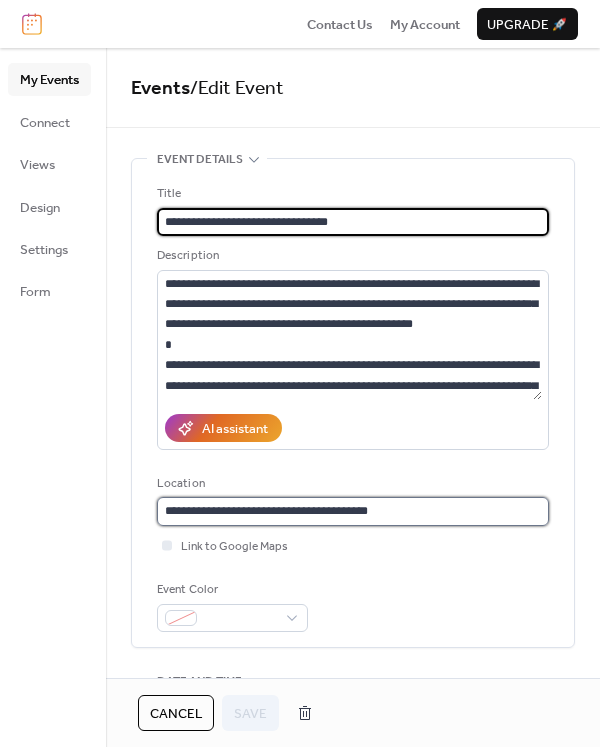click on "**********" at bounding box center [353, 511] 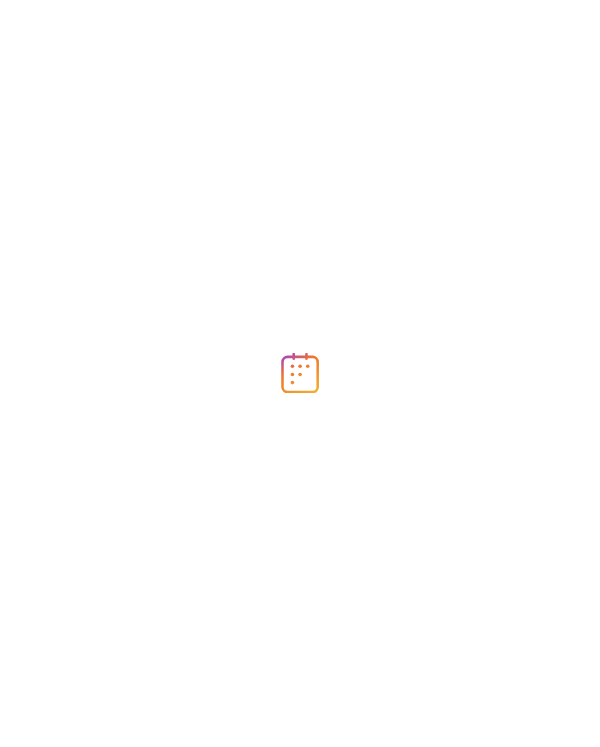 scroll, scrollTop: 0, scrollLeft: 0, axis: both 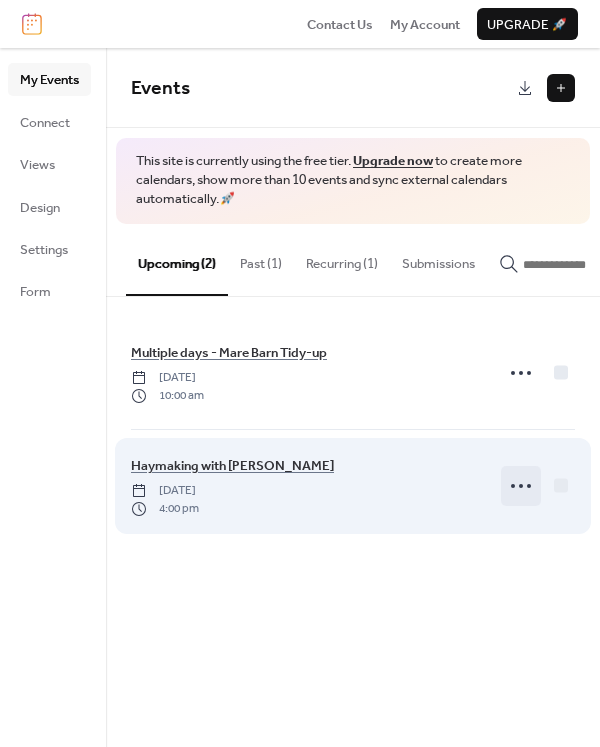 click 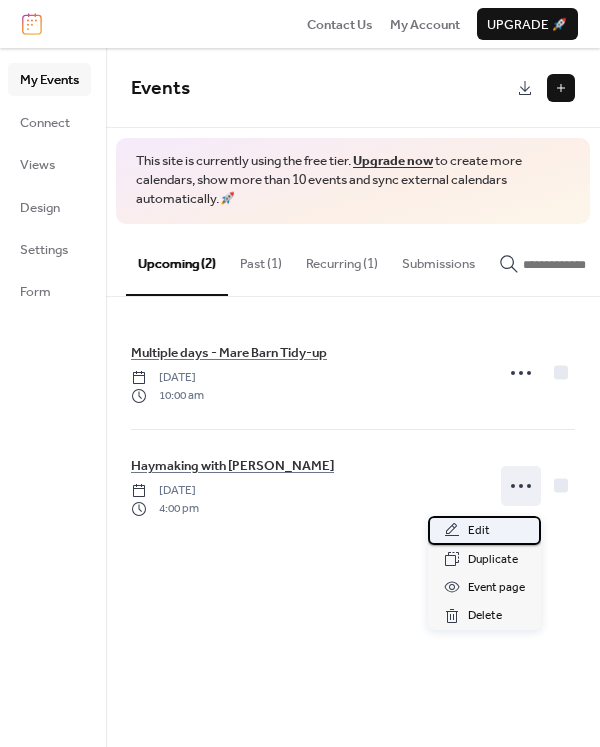 click on "Edit" at bounding box center (484, 530) 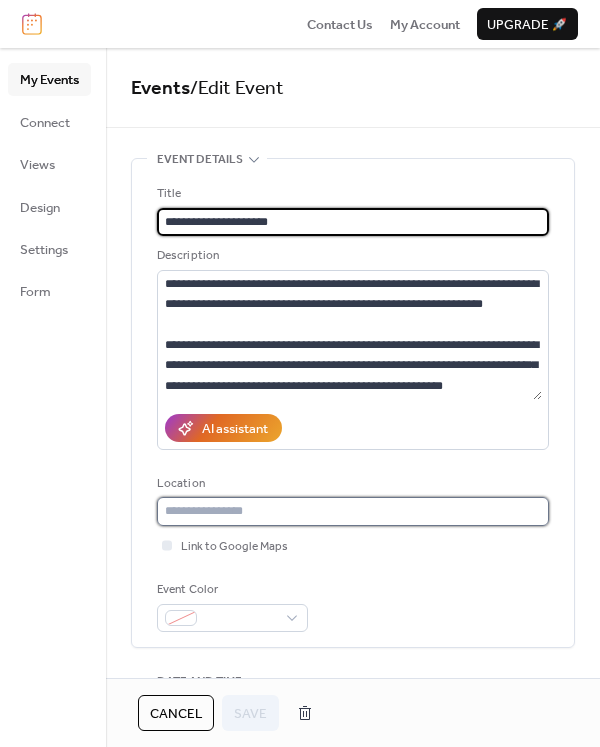 click at bounding box center (353, 511) 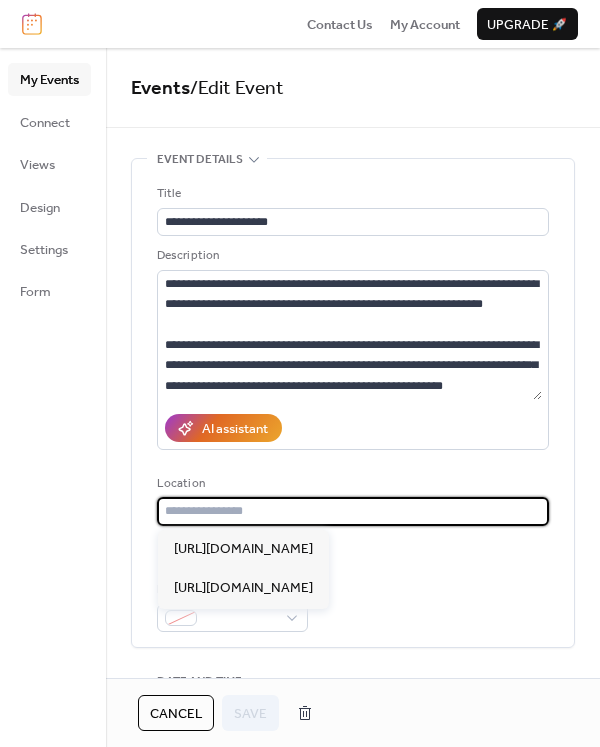 paste on "**********" 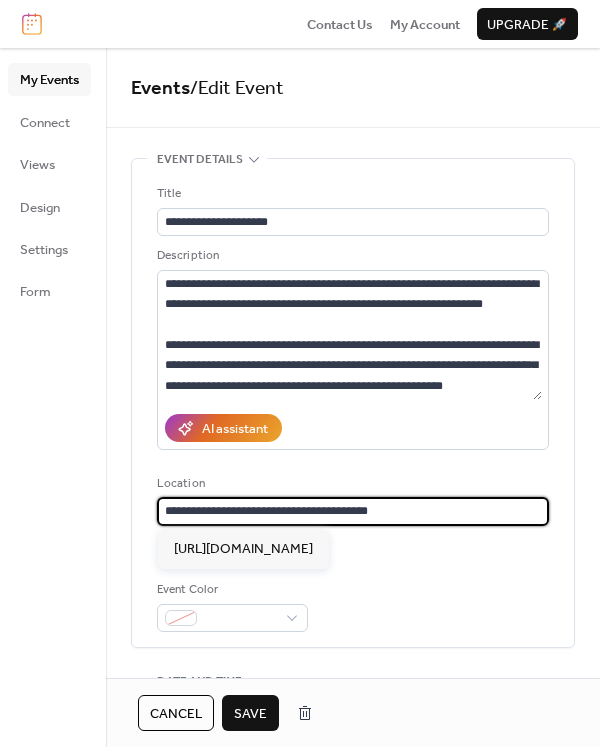 type on "**********" 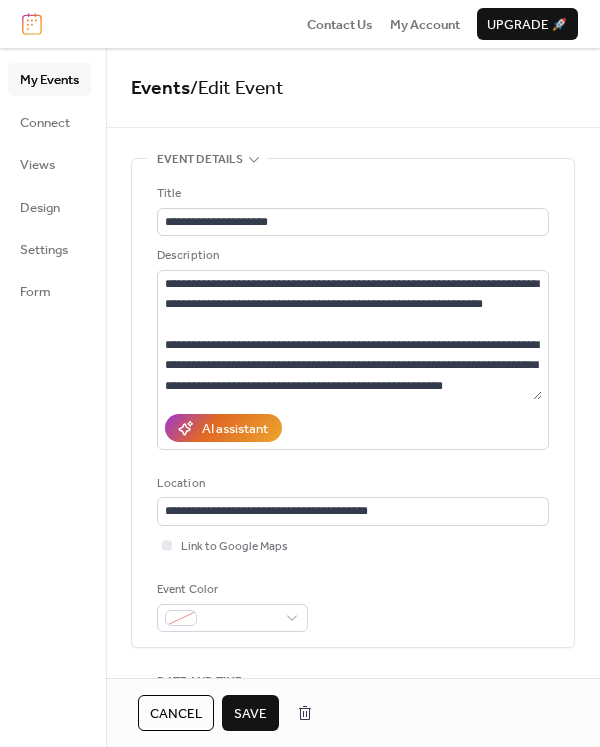 click on "Save" at bounding box center [250, 714] 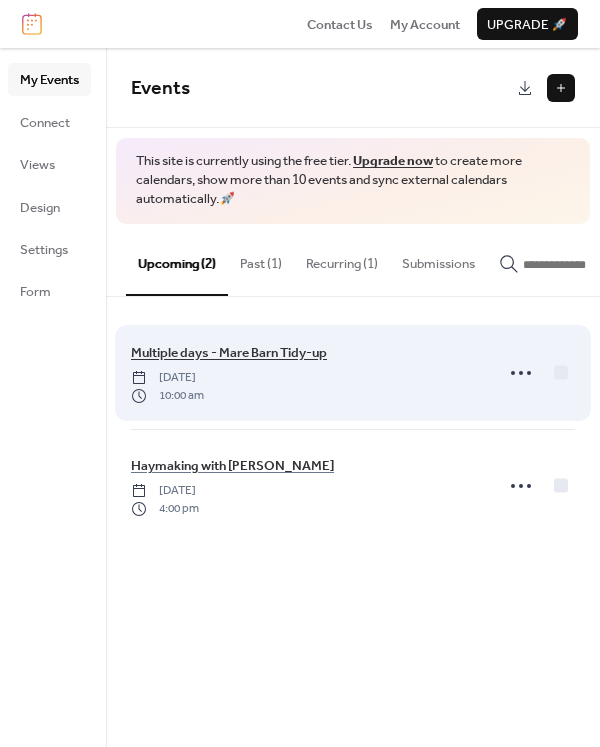 click on "Multiple days - Mare Barn Tidy-up" at bounding box center (229, 353) 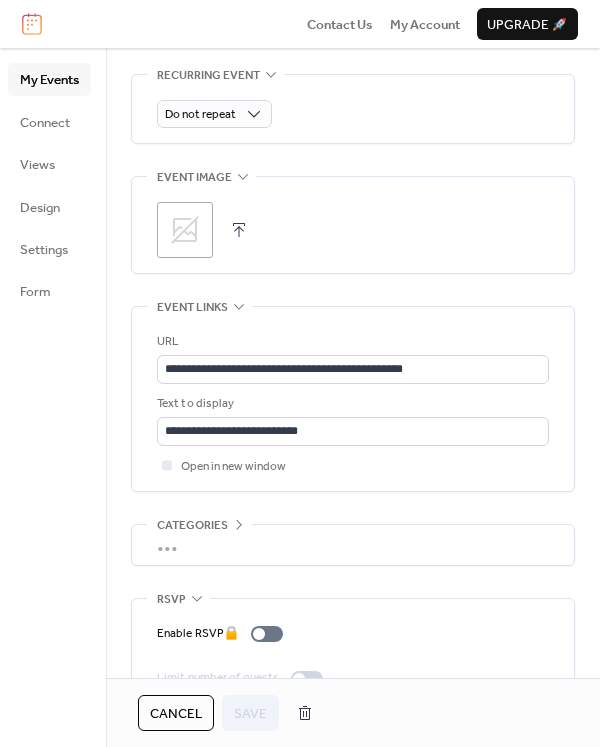 scroll, scrollTop: 936, scrollLeft: 0, axis: vertical 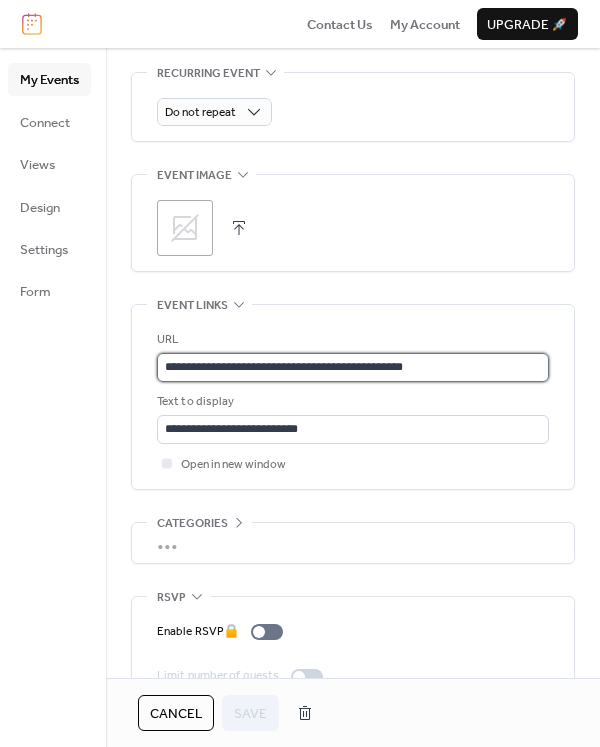 click on "**********" at bounding box center [353, 367] 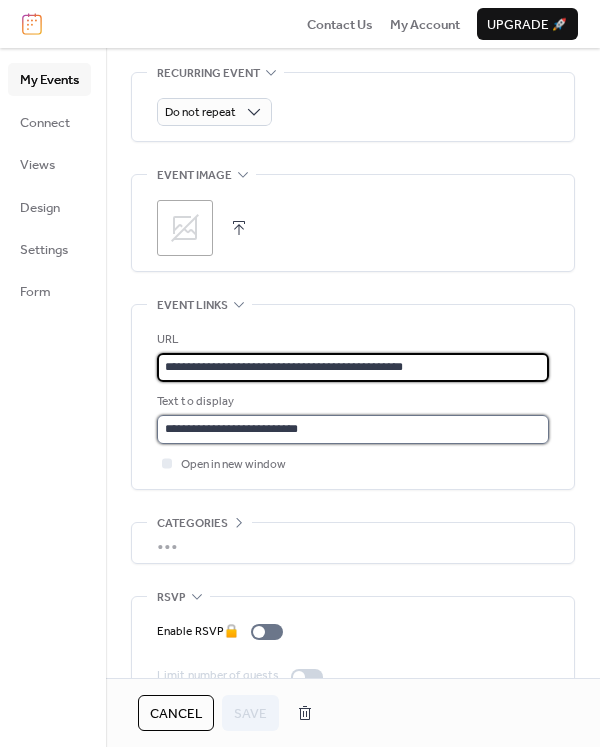 click on "**********" at bounding box center (353, 429) 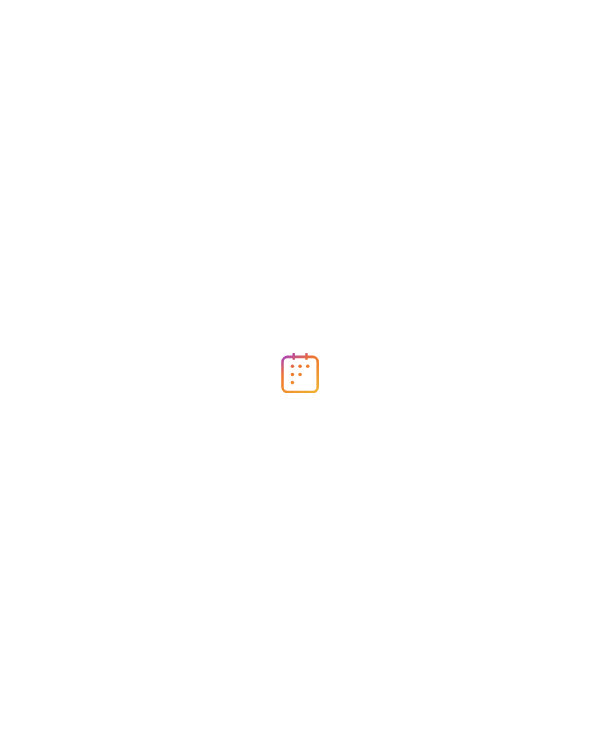 scroll, scrollTop: 0, scrollLeft: 0, axis: both 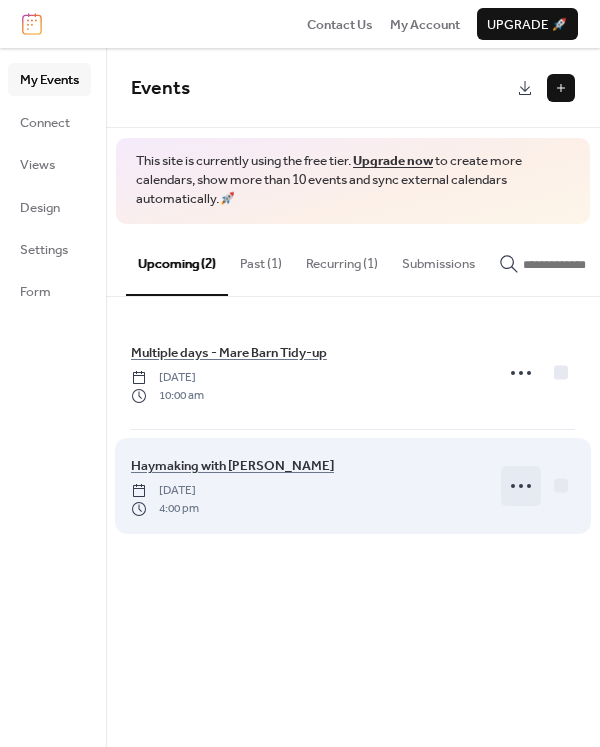 click 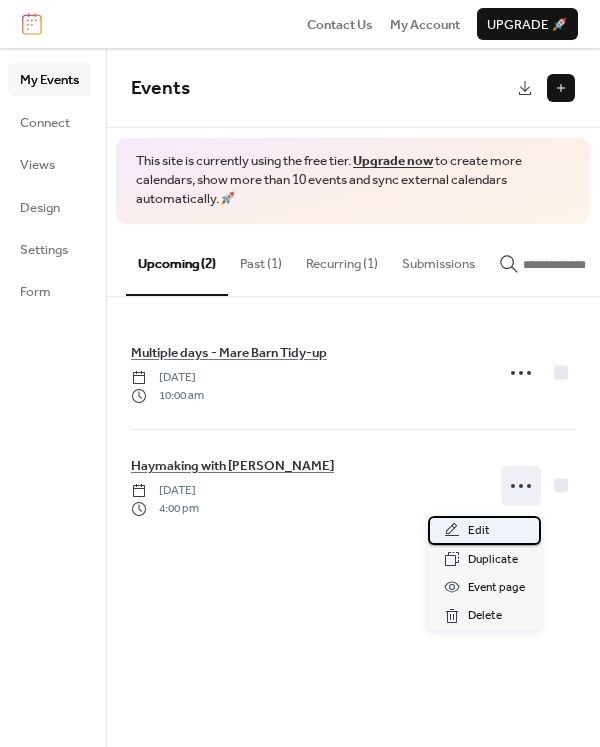 click on "Edit" at bounding box center [484, 530] 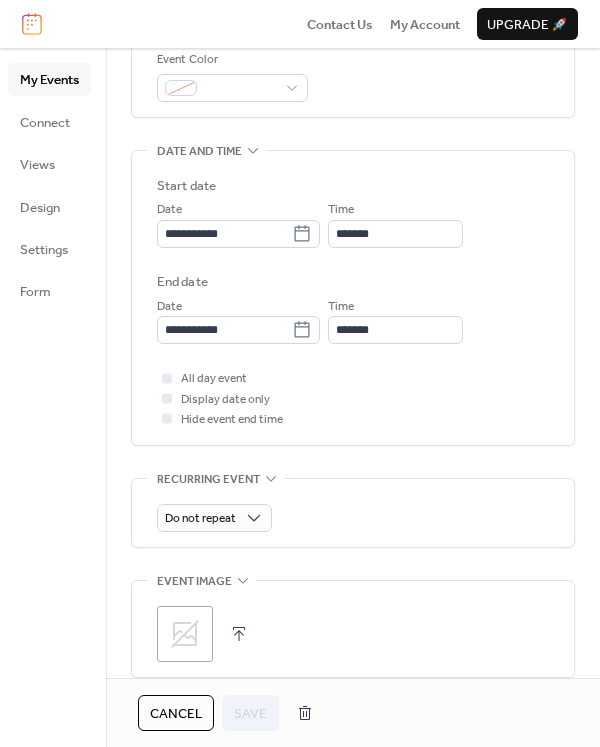 scroll, scrollTop: 981, scrollLeft: 0, axis: vertical 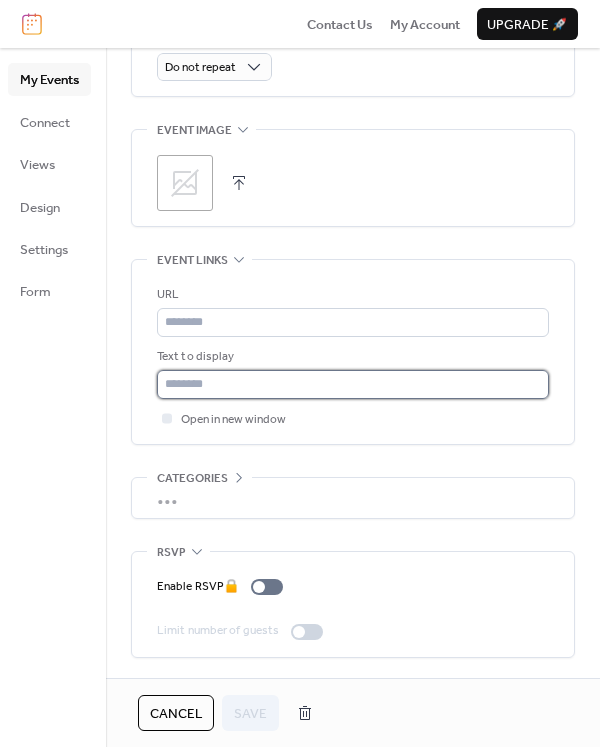click at bounding box center (353, 384) 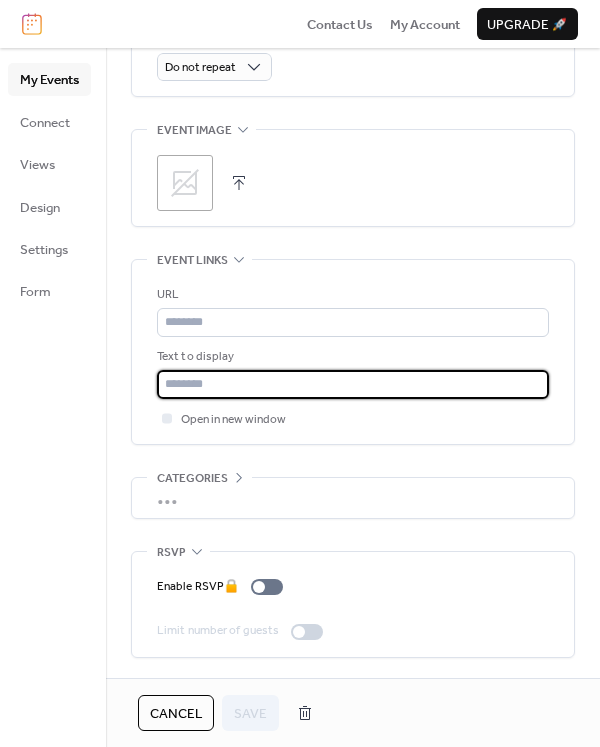 paste on "**********" 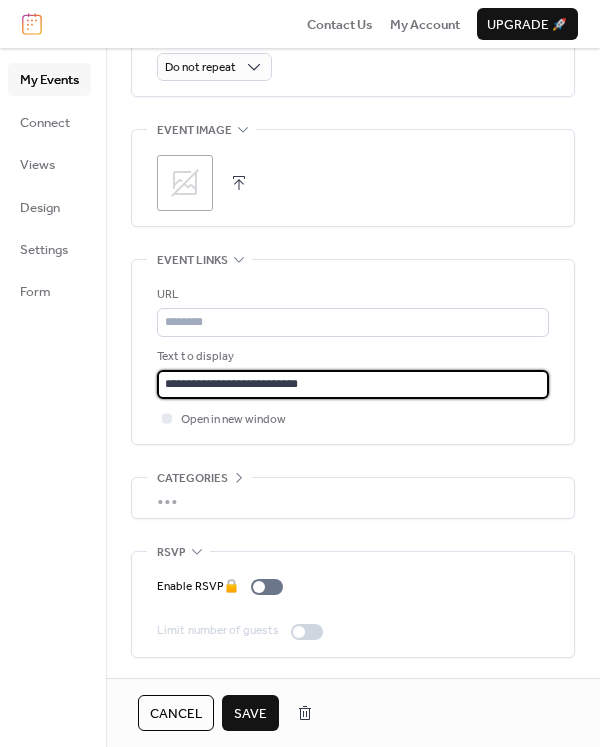 type on "**********" 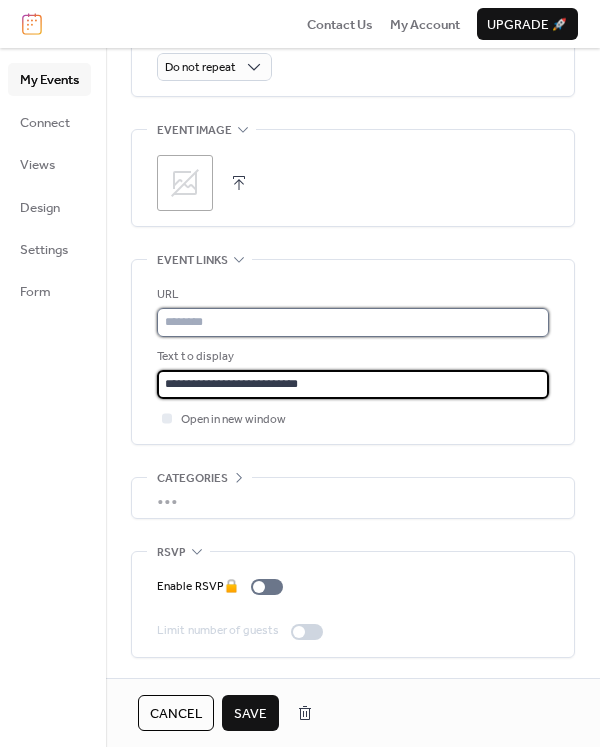 click at bounding box center [353, 322] 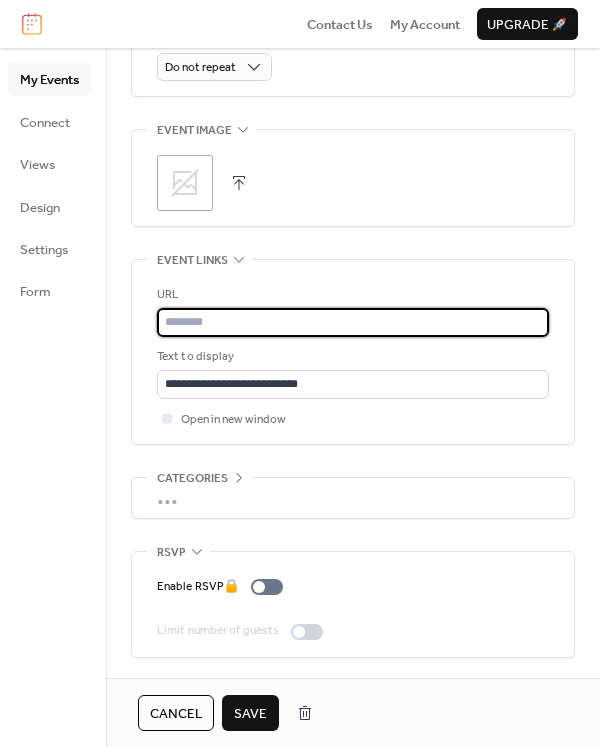 paste on "**********" 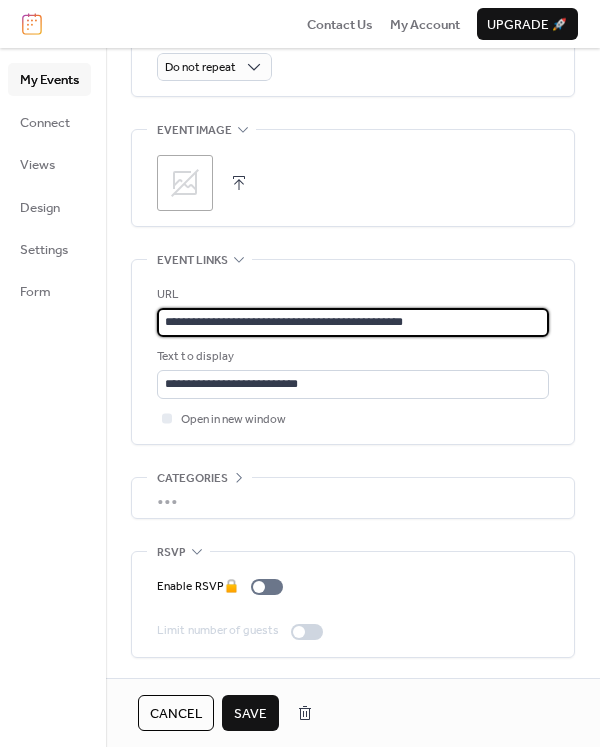 type on "**********" 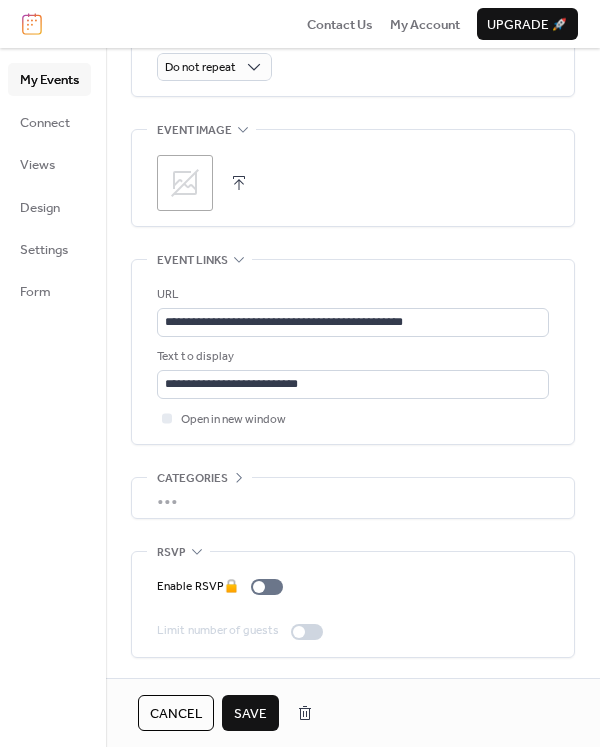 click on "Save" at bounding box center (250, 714) 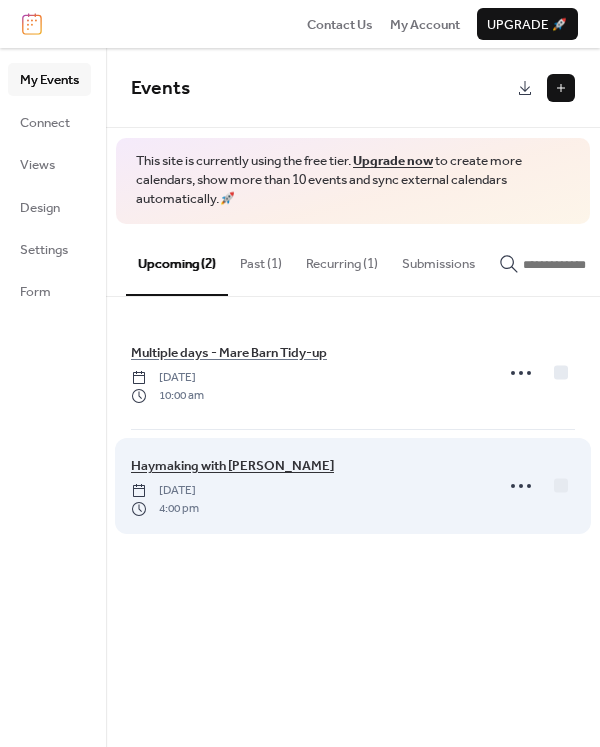 click on "Haymaking with [PERSON_NAME]" at bounding box center [232, 466] 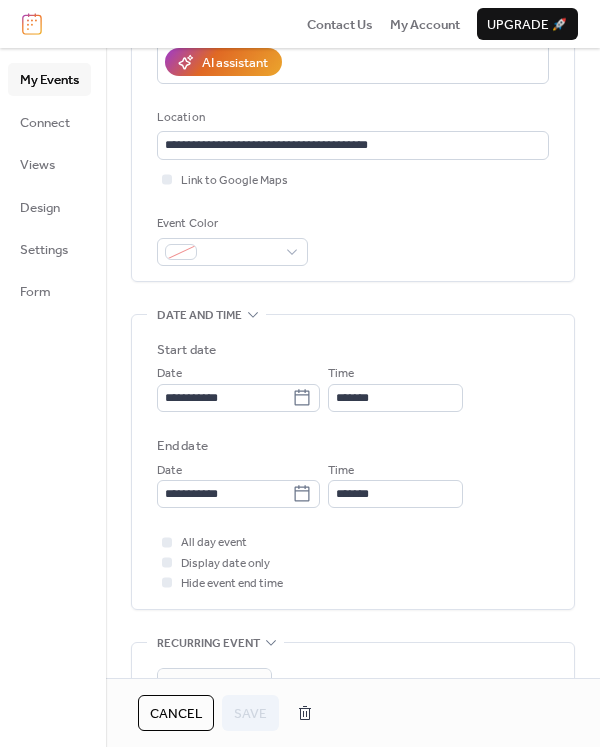 scroll, scrollTop: 556, scrollLeft: 0, axis: vertical 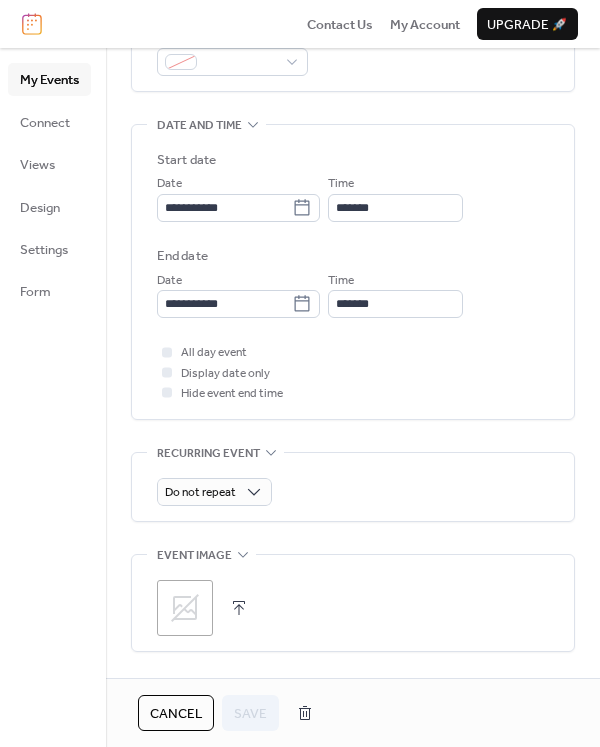 click on "Cancel" at bounding box center [176, 714] 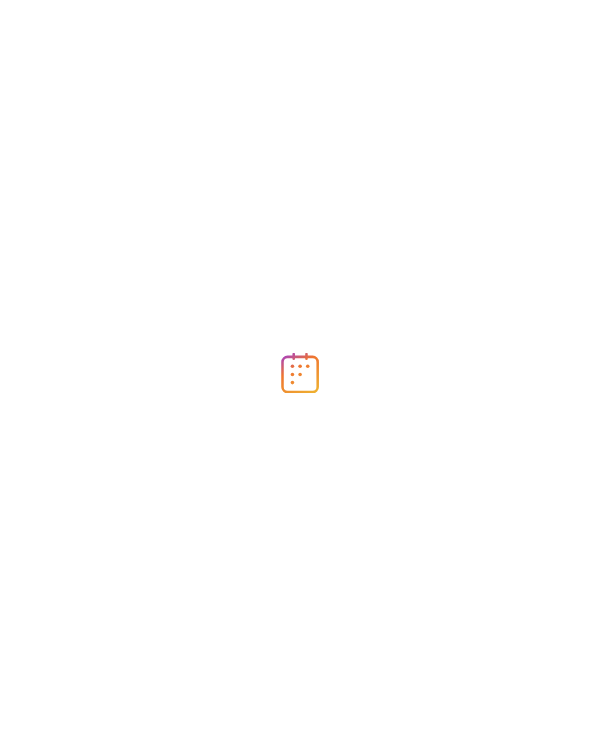scroll, scrollTop: 0, scrollLeft: 0, axis: both 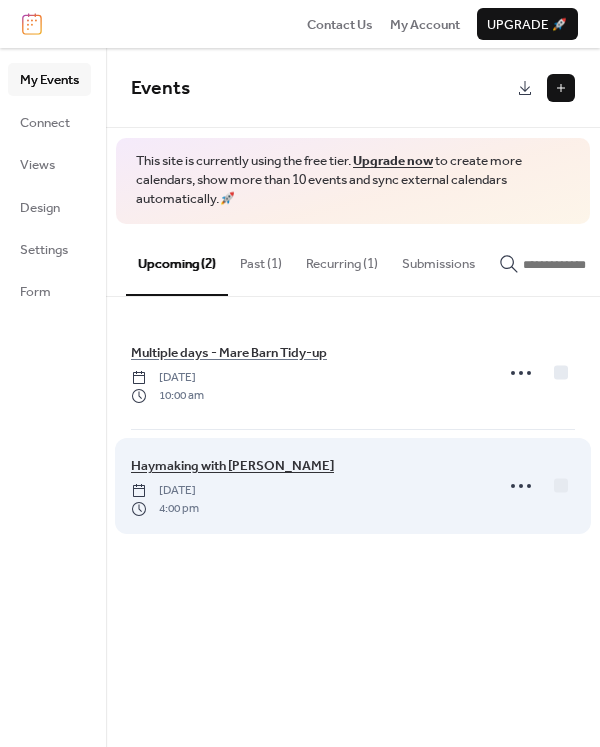 click on "Haymaking with [PERSON_NAME]" at bounding box center [232, 466] 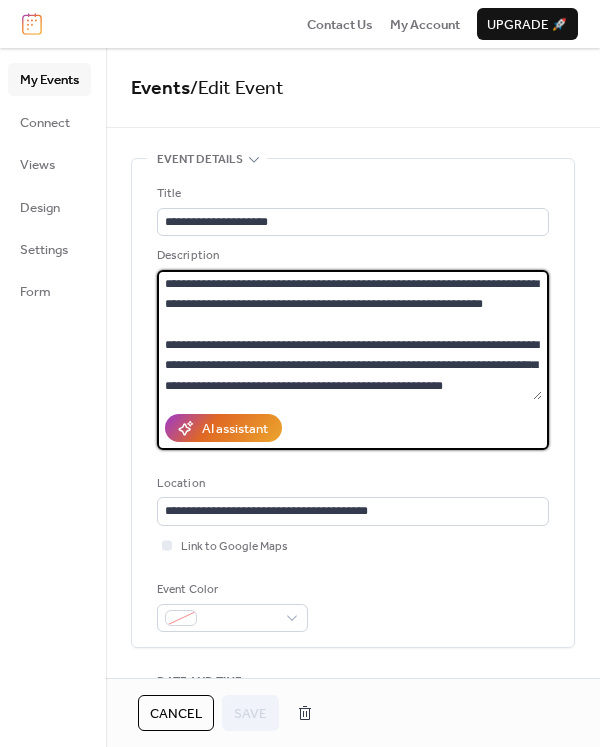 click on "**********" at bounding box center (349, 335) 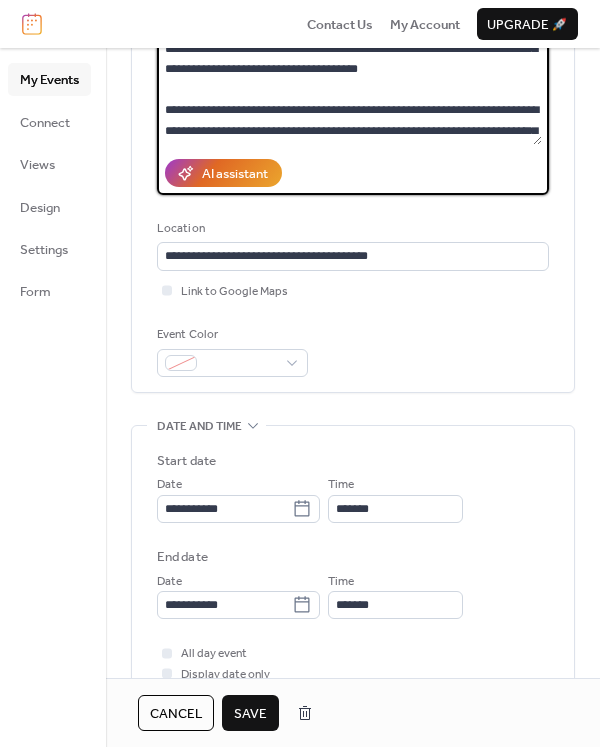 scroll, scrollTop: 428, scrollLeft: 0, axis: vertical 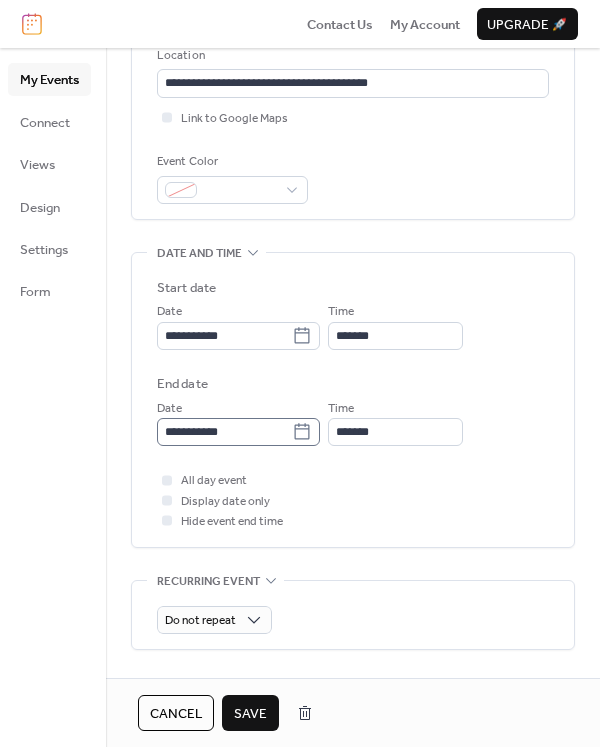 type on "**********" 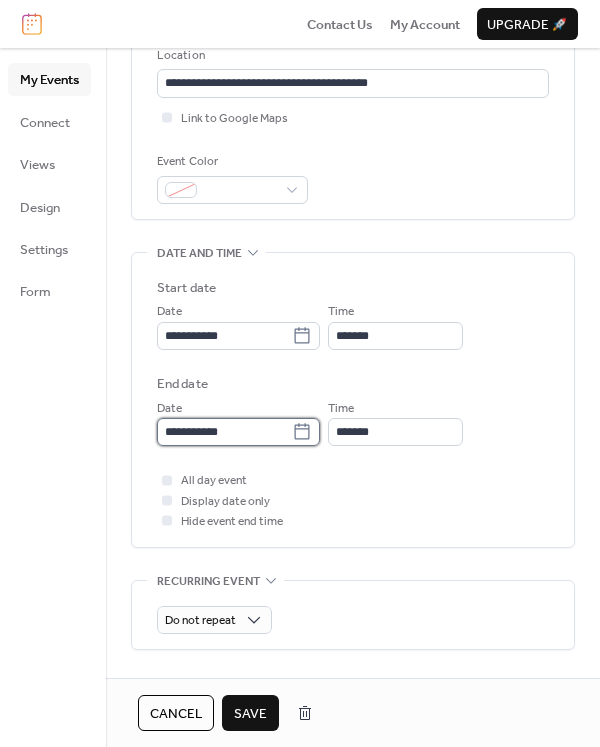 click on "**********" at bounding box center [224, 432] 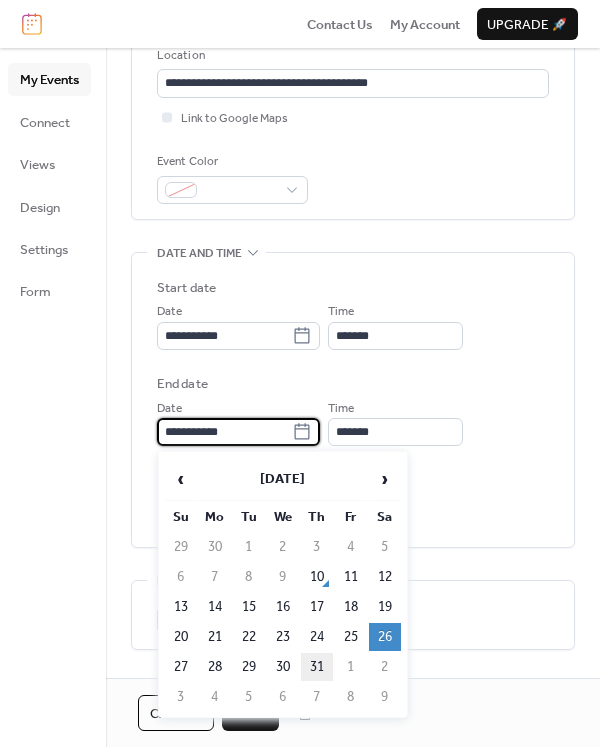click on "31" at bounding box center [317, 667] 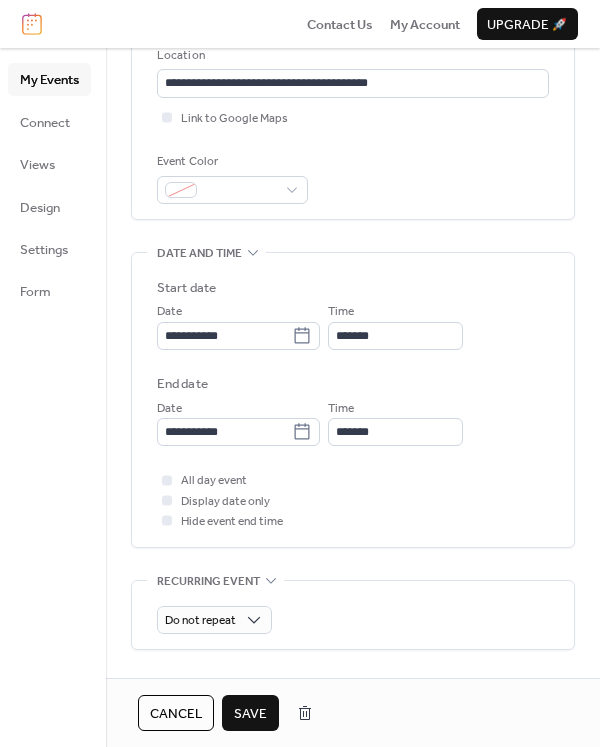click on "Save" at bounding box center (250, 714) 